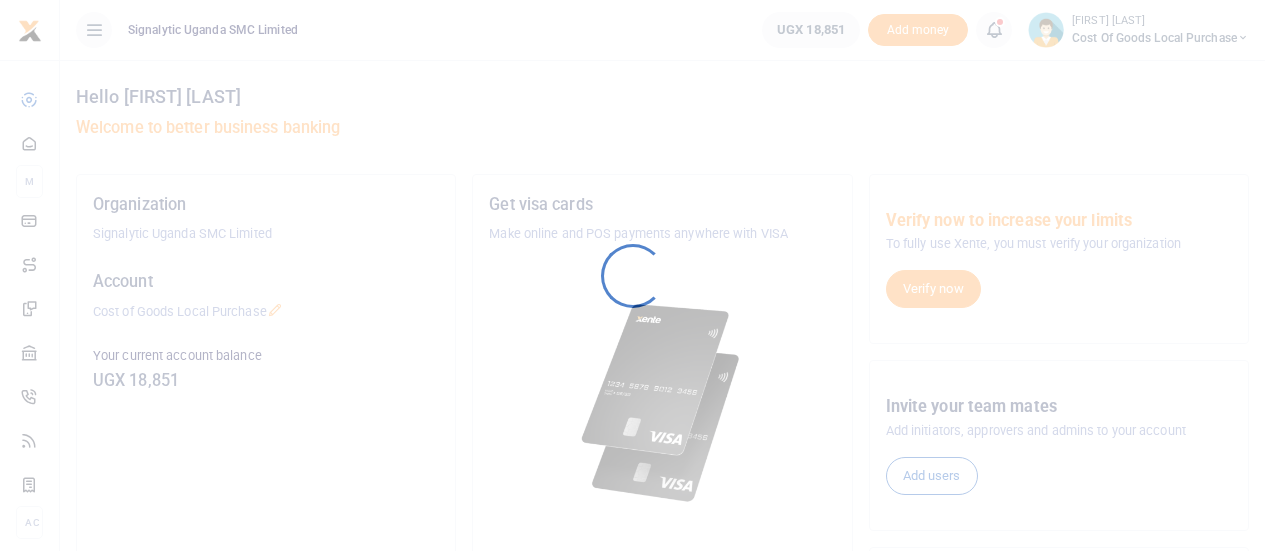 scroll, scrollTop: 0, scrollLeft: 0, axis: both 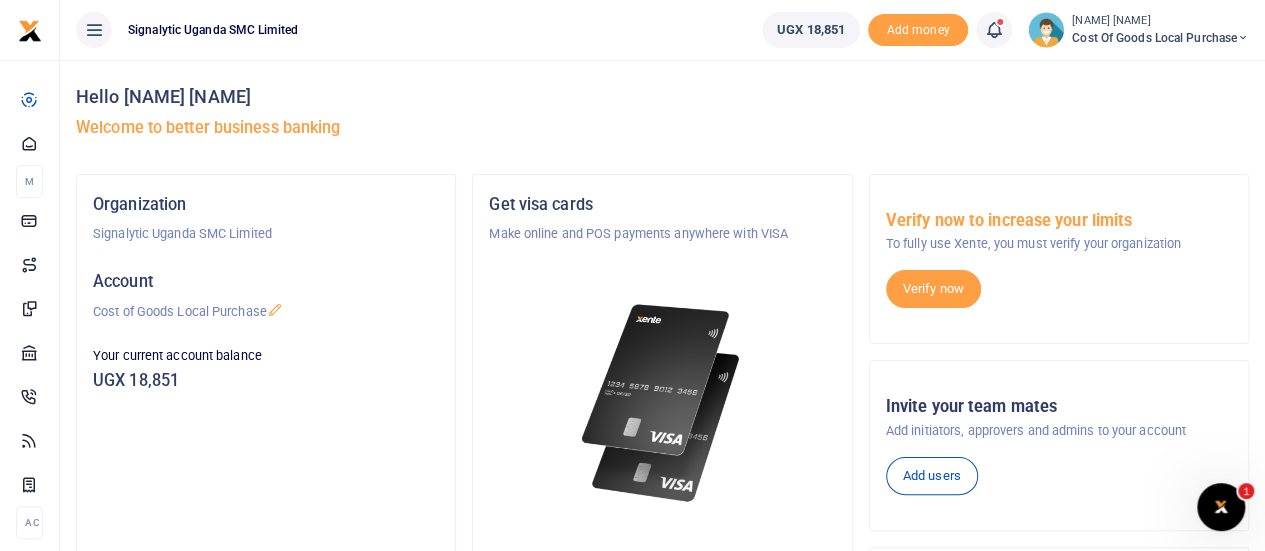 click at bounding box center (1243, 38) 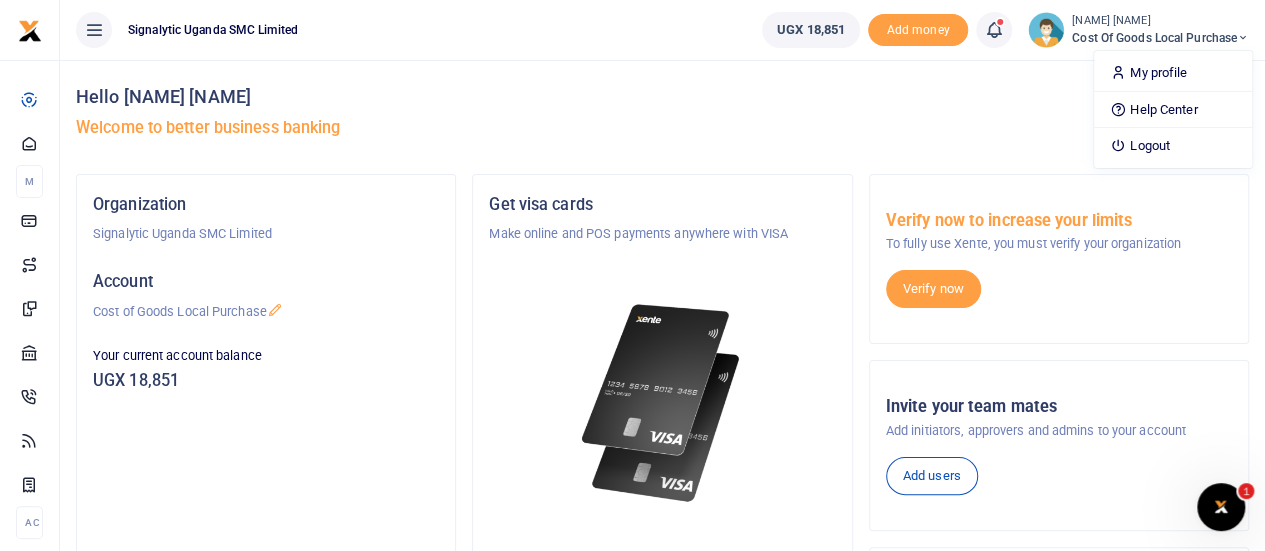 click on "Cost of Goods Local Purchase" at bounding box center (1160, 38) 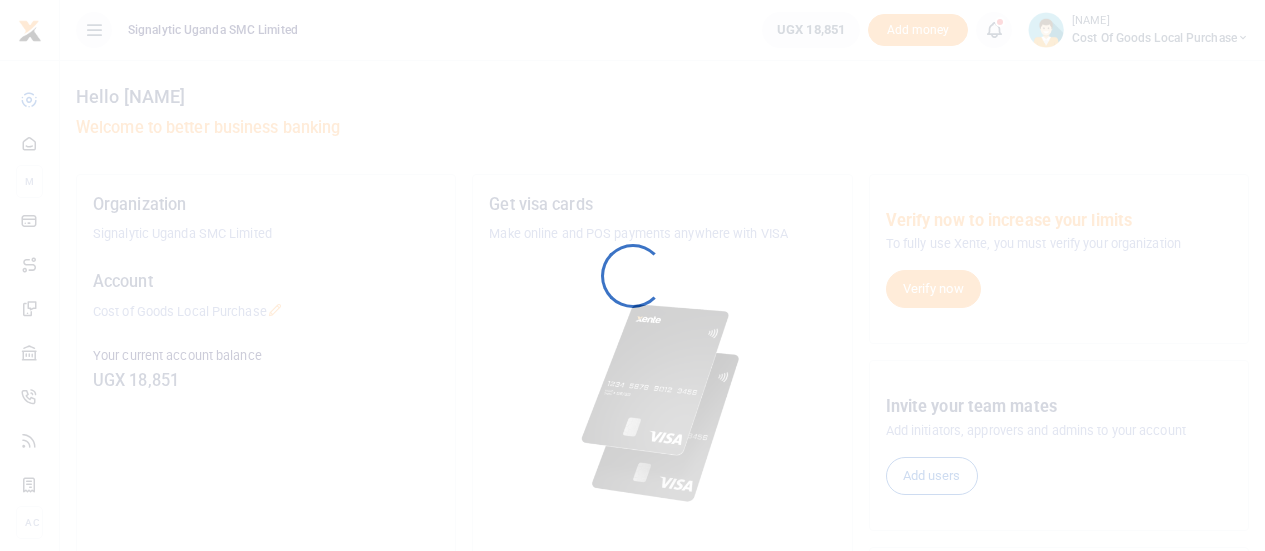 scroll, scrollTop: 0, scrollLeft: 0, axis: both 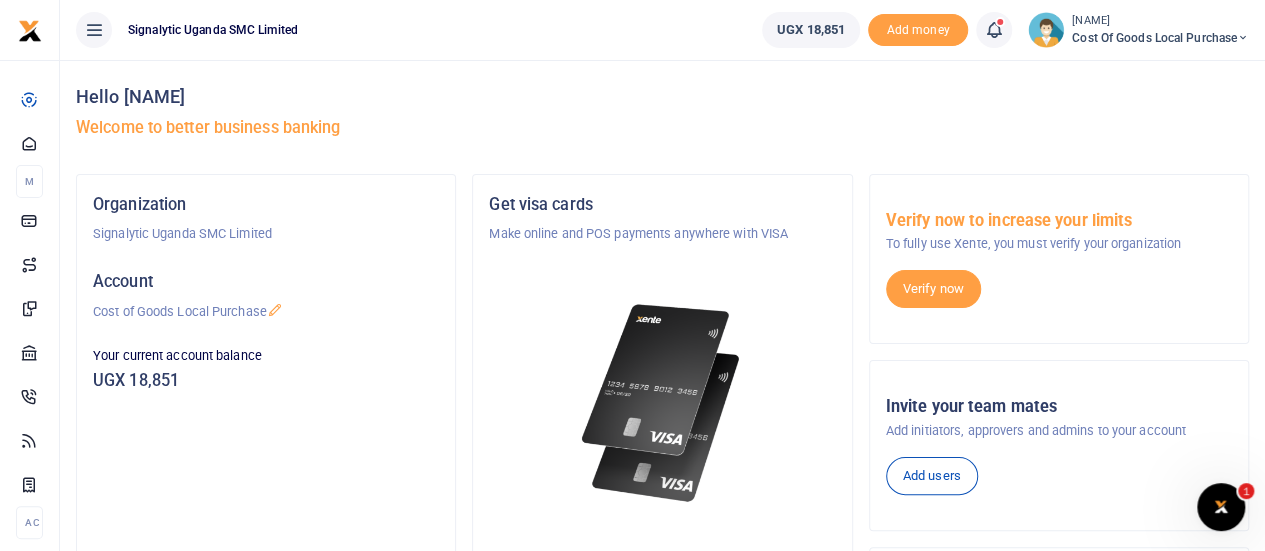 click at bounding box center [94, 30] 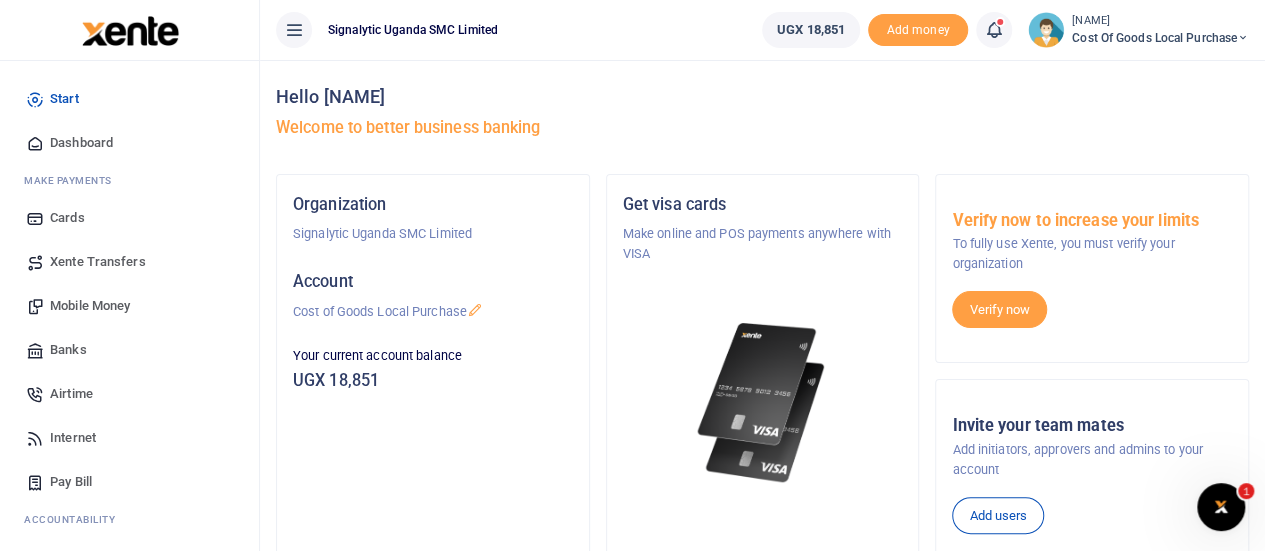 click on "Cost of Goods Local Purchase" at bounding box center [433, 312] 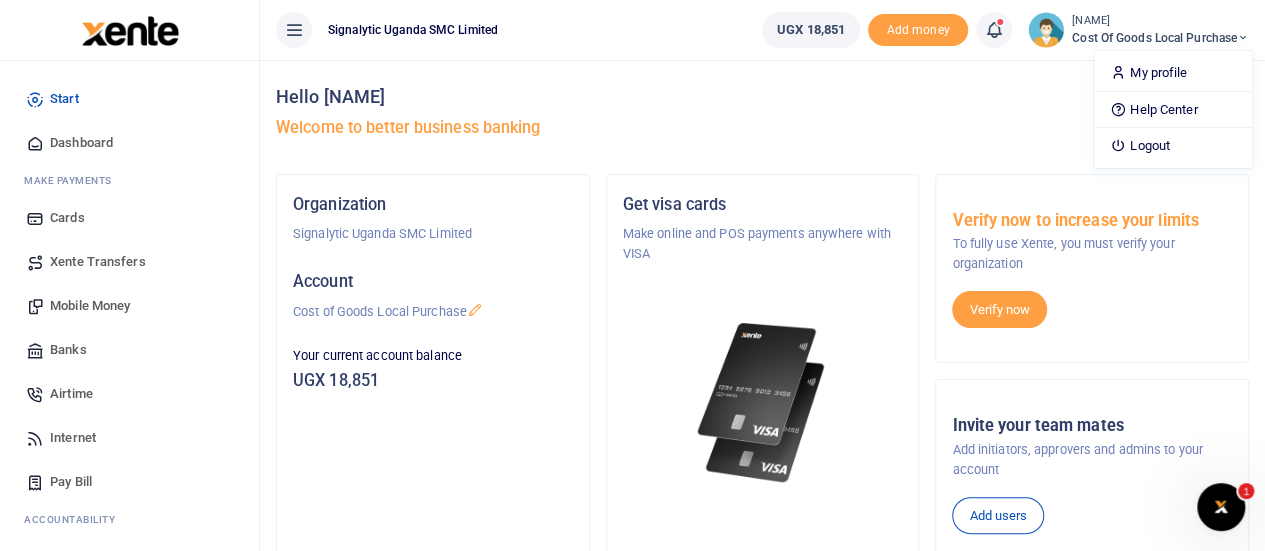 click on "[FIRST] [LAST]" at bounding box center [1160, 21] 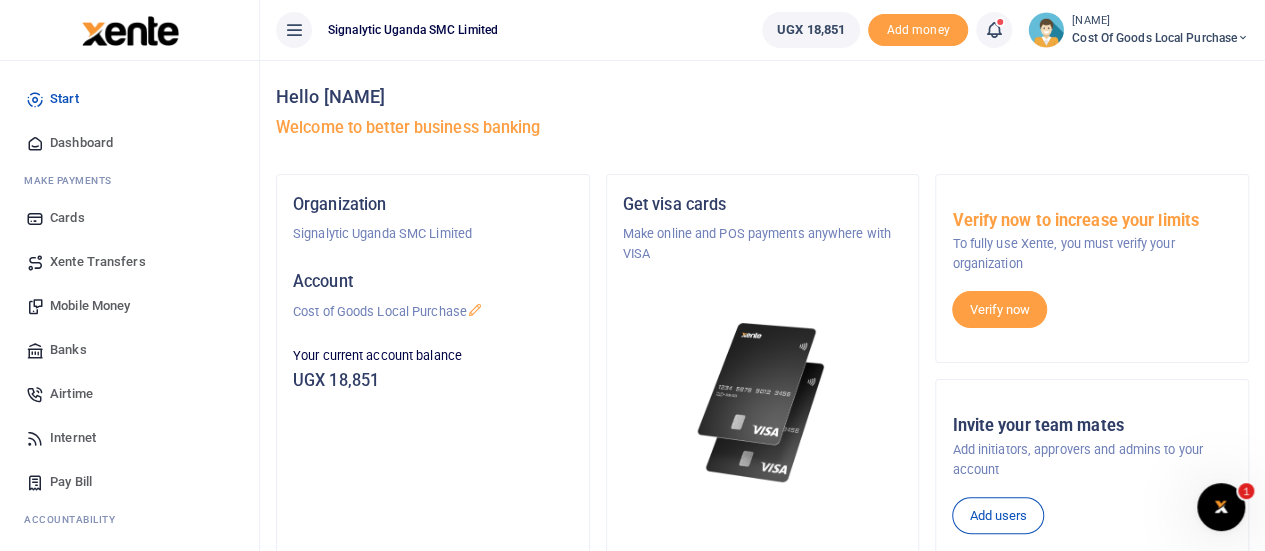 click on "[FIRST] [LAST]" at bounding box center [1160, 21] 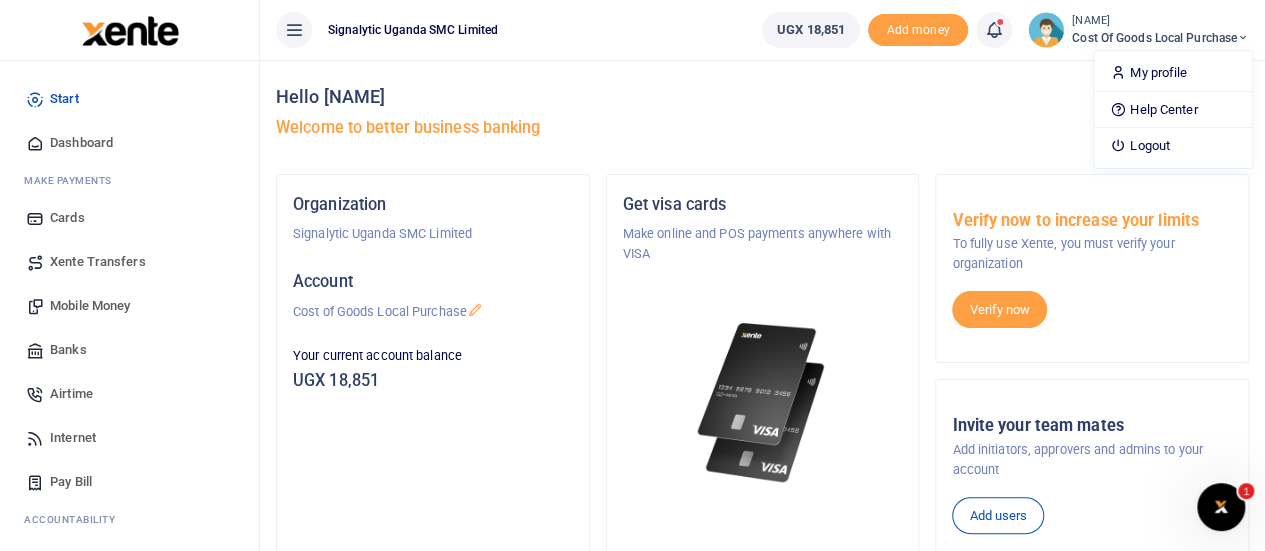 click on "Cost of Goods Local Purchase" at bounding box center [1160, 38] 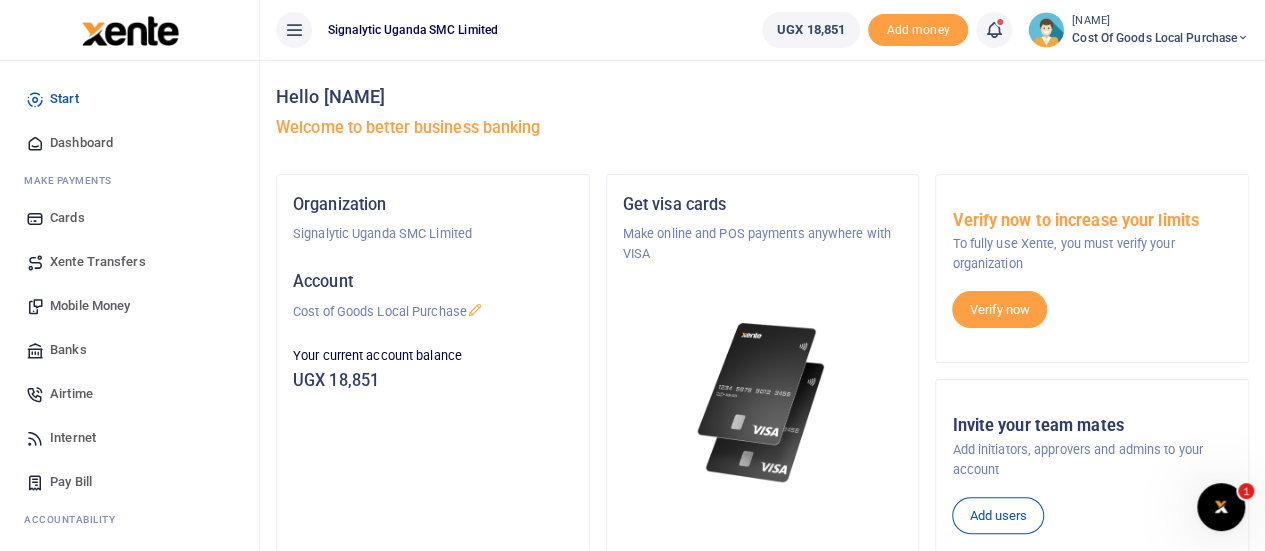 click at bounding box center (1243, 38) 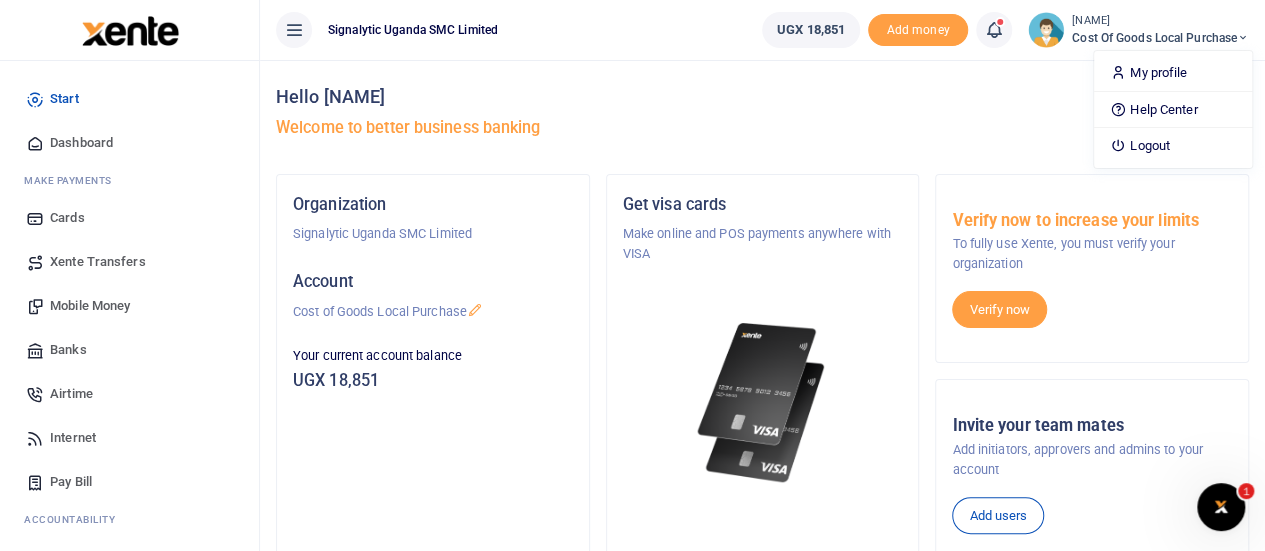 click on "My profile
Help Center
Logout" at bounding box center (1173, 109) 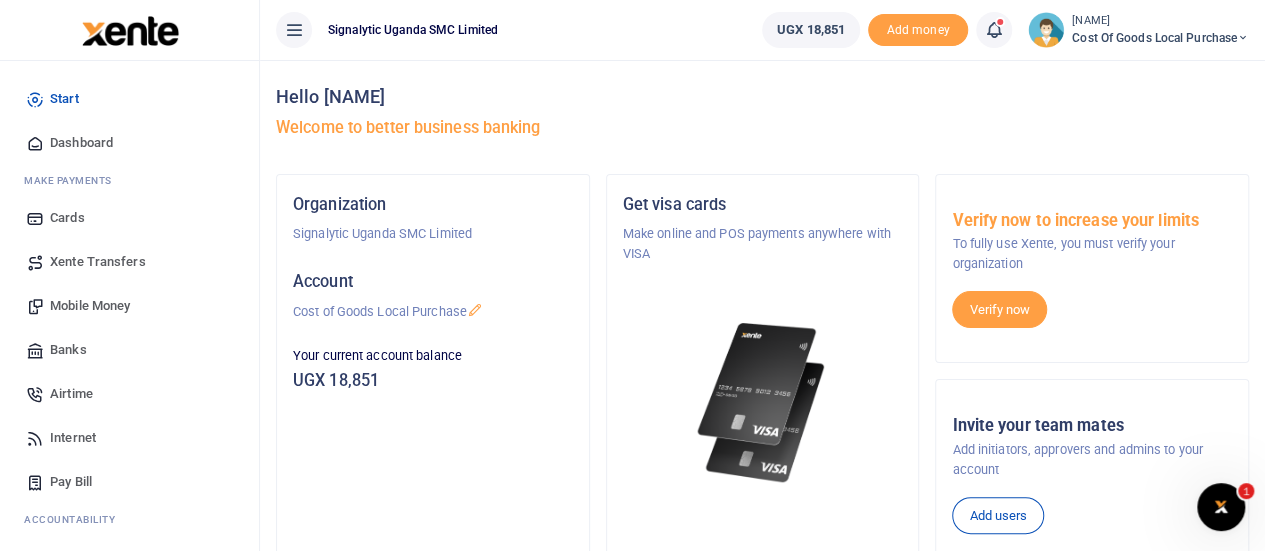 click at bounding box center [1243, 38] 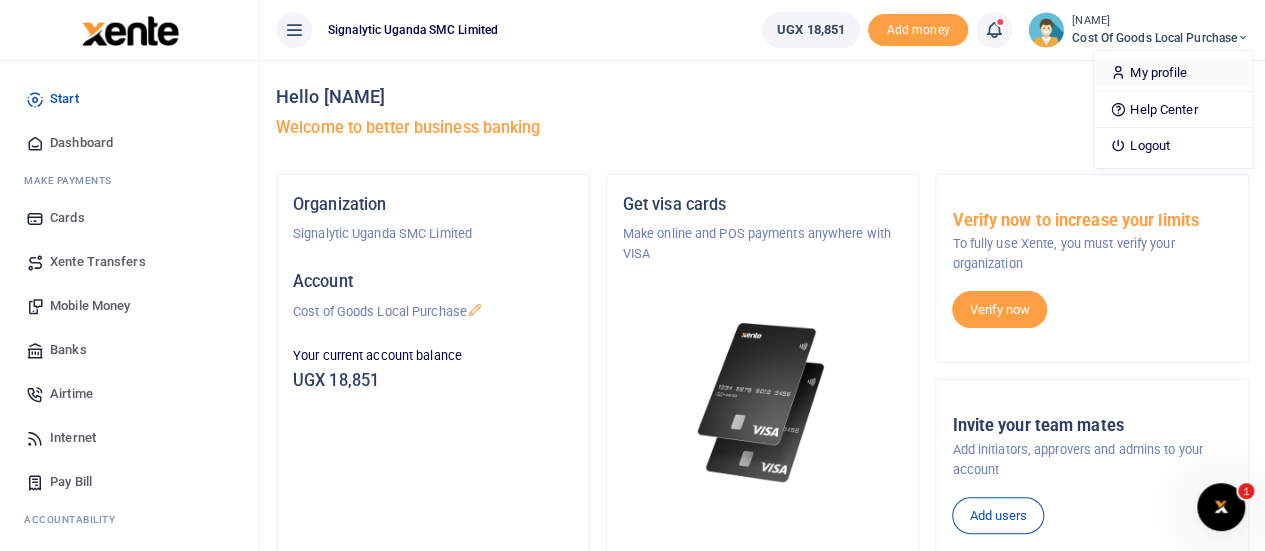 click on "My profile" at bounding box center (1173, 73) 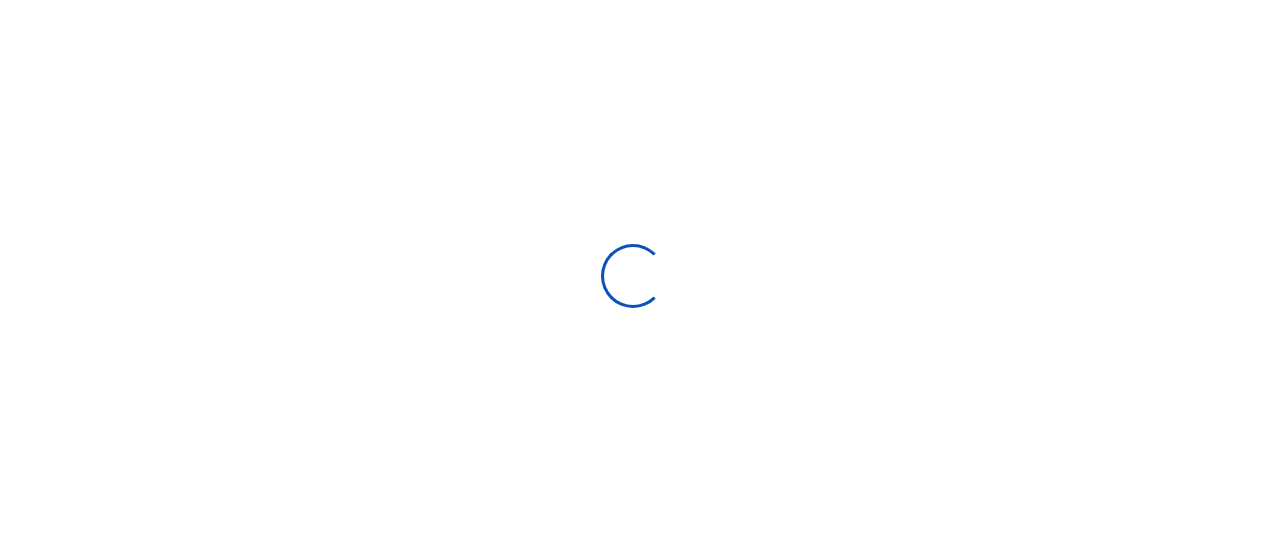 scroll, scrollTop: 0, scrollLeft: 0, axis: both 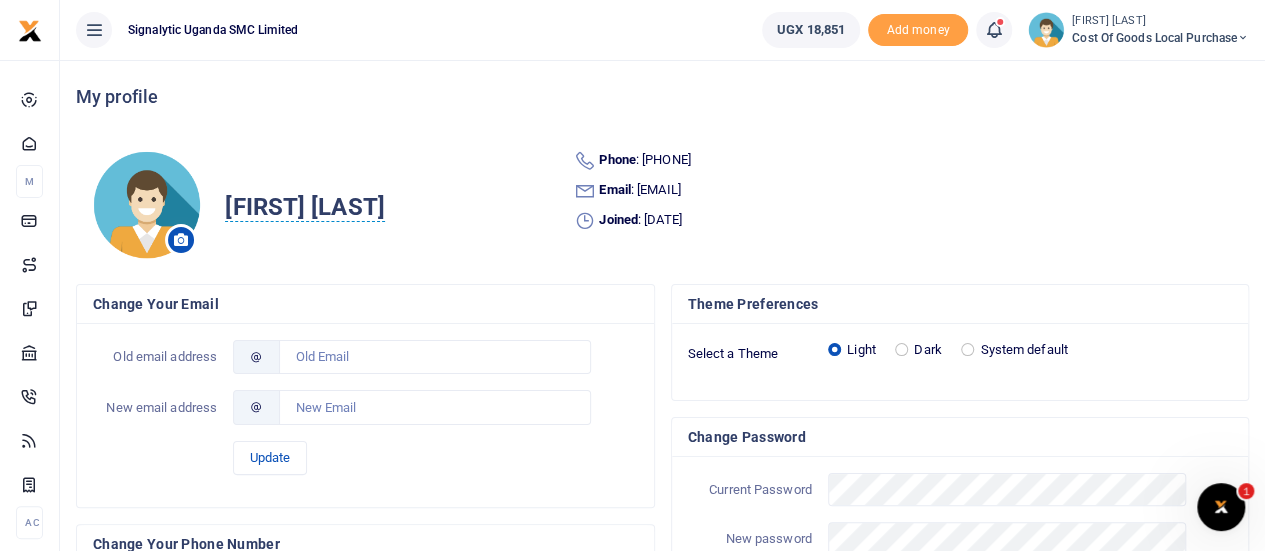 click on "UGX 18,851" at bounding box center (811, 30) 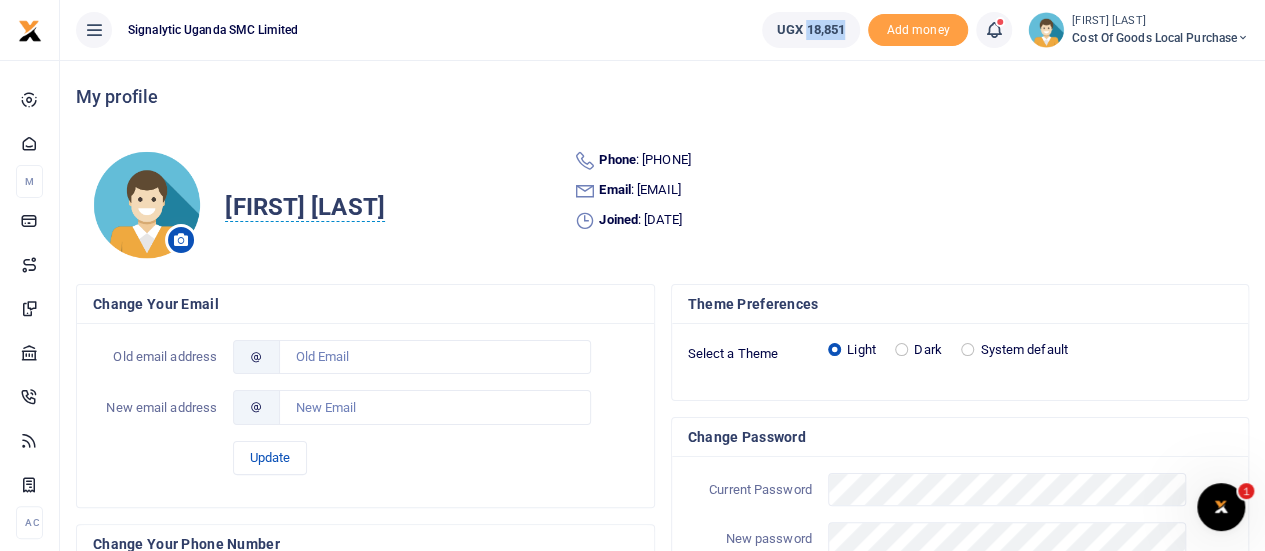click on "UGX 18,851" at bounding box center (811, 30) 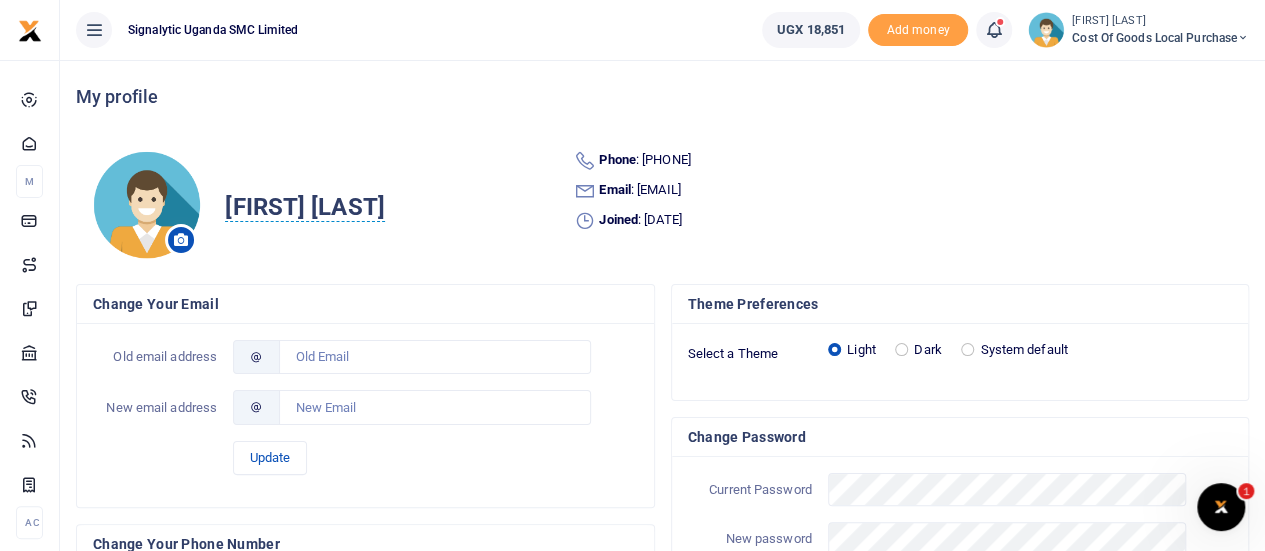 click on "Signalytic Uganda SMC Limited" at bounding box center (213, 30) 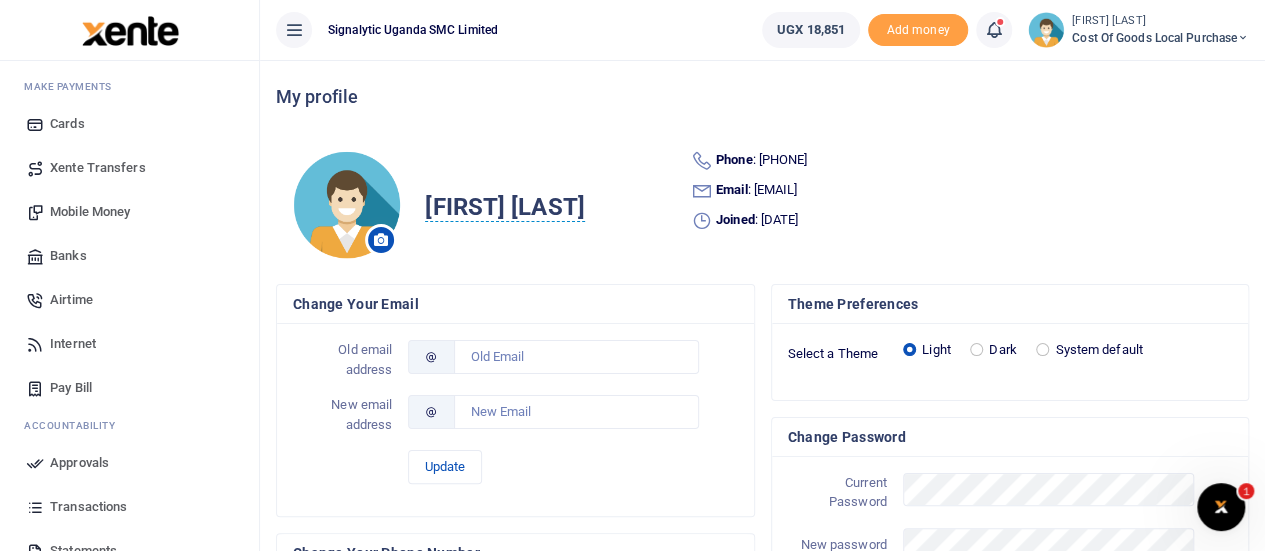 scroll, scrollTop: 0, scrollLeft: 0, axis: both 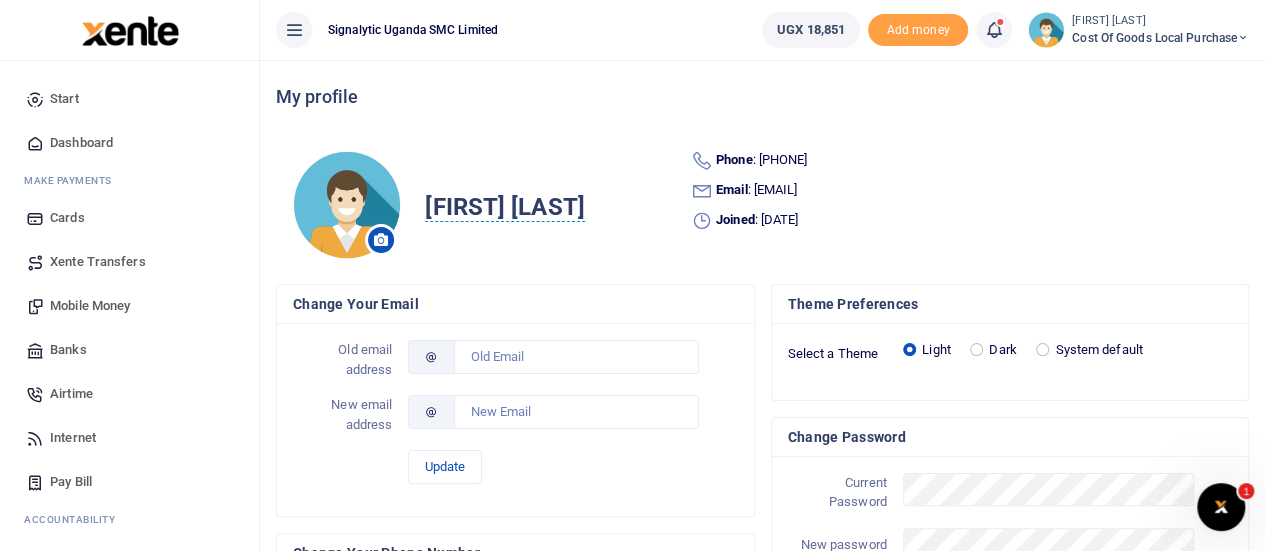 click on "Dashboard" at bounding box center [81, 143] 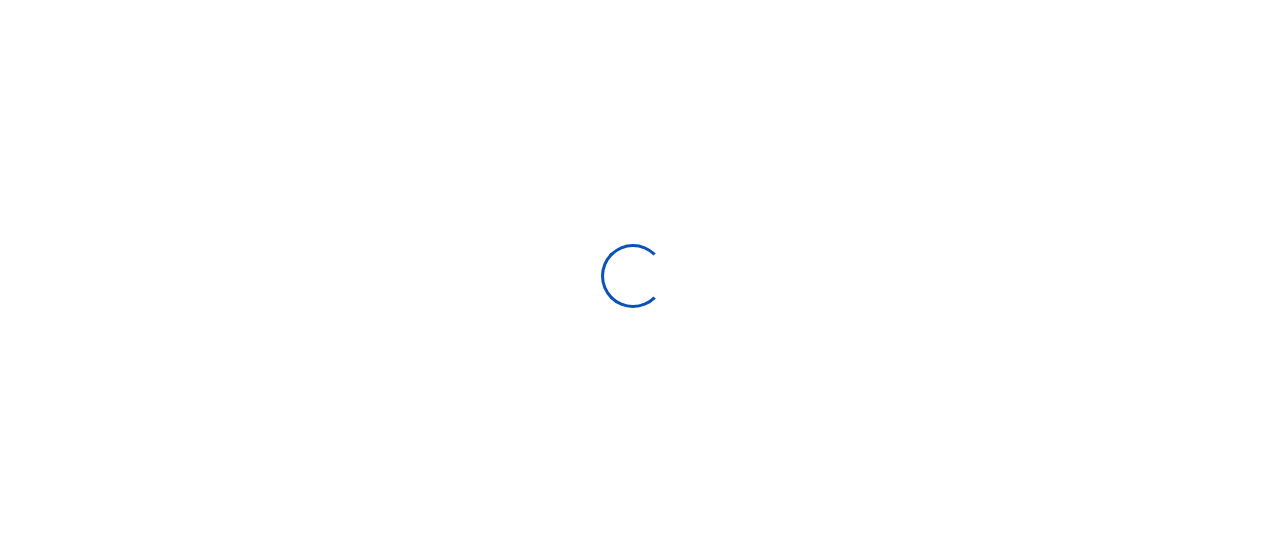 scroll, scrollTop: 0, scrollLeft: 0, axis: both 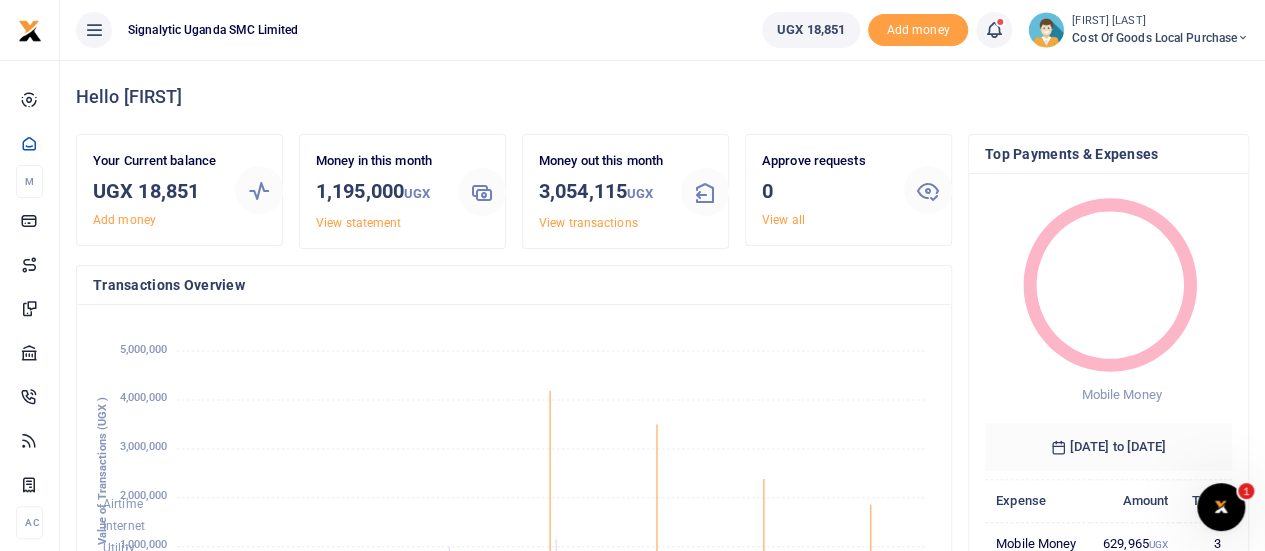 drag, startPoint x: 1144, startPoint y: 49, endPoint x: 1172, endPoint y: 13, distance: 45.607018 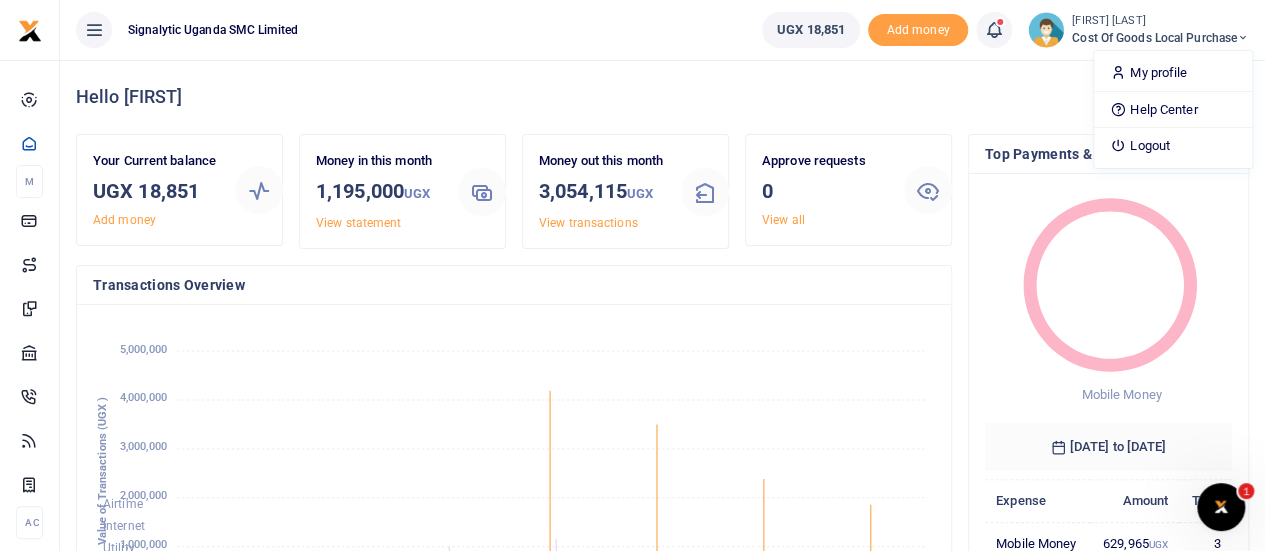 click on "Approve requests" at bounding box center (825, 161) 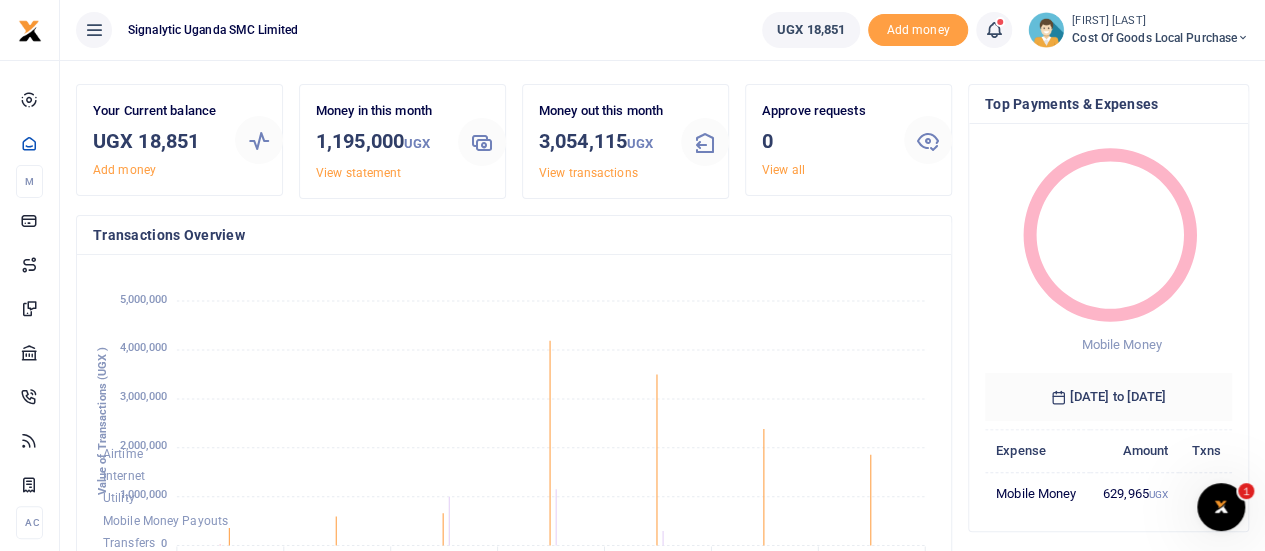 scroll, scrollTop: 0, scrollLeft: 0, axis: both 